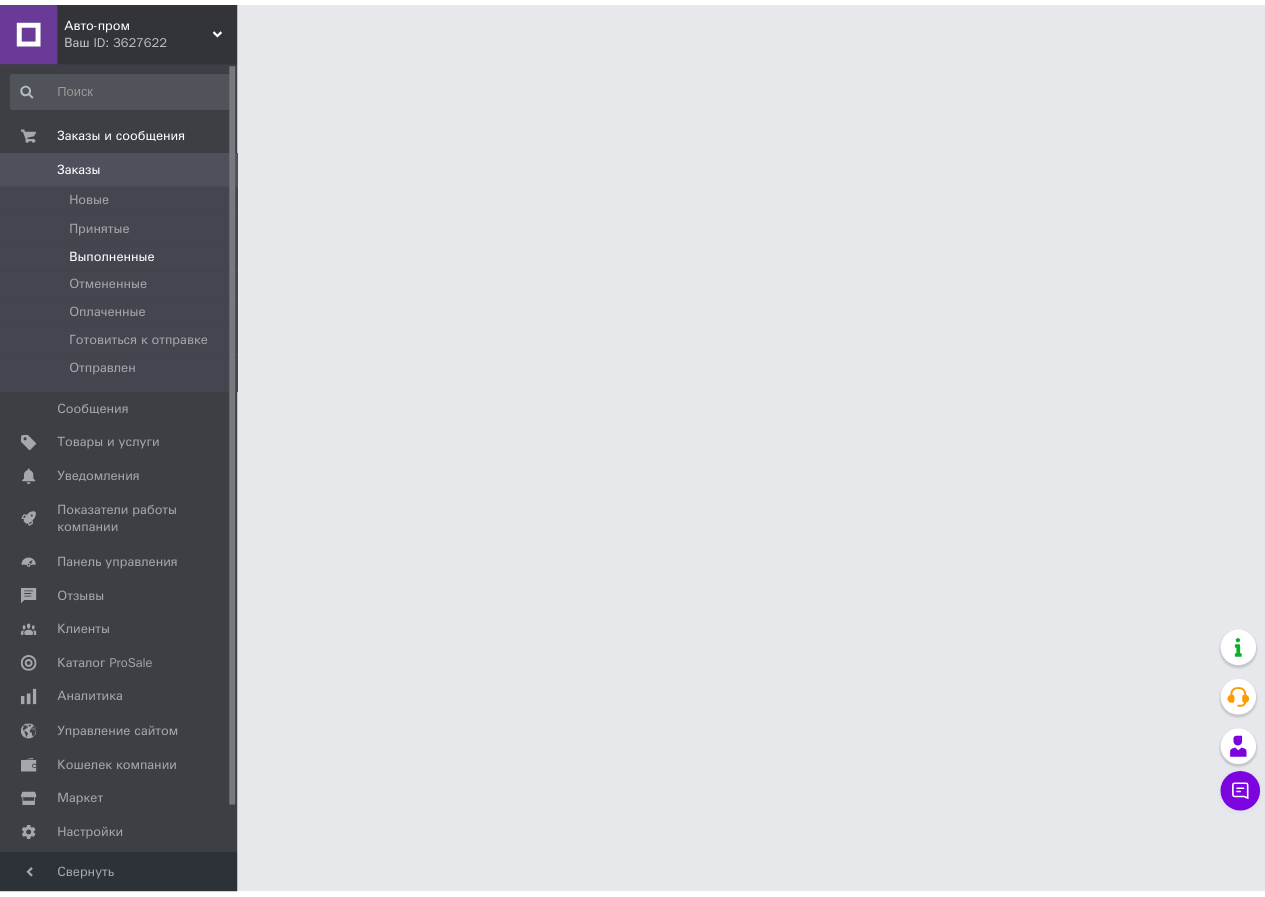 scroll, scrollTop: 0, scrollLeft: 0, axis: both 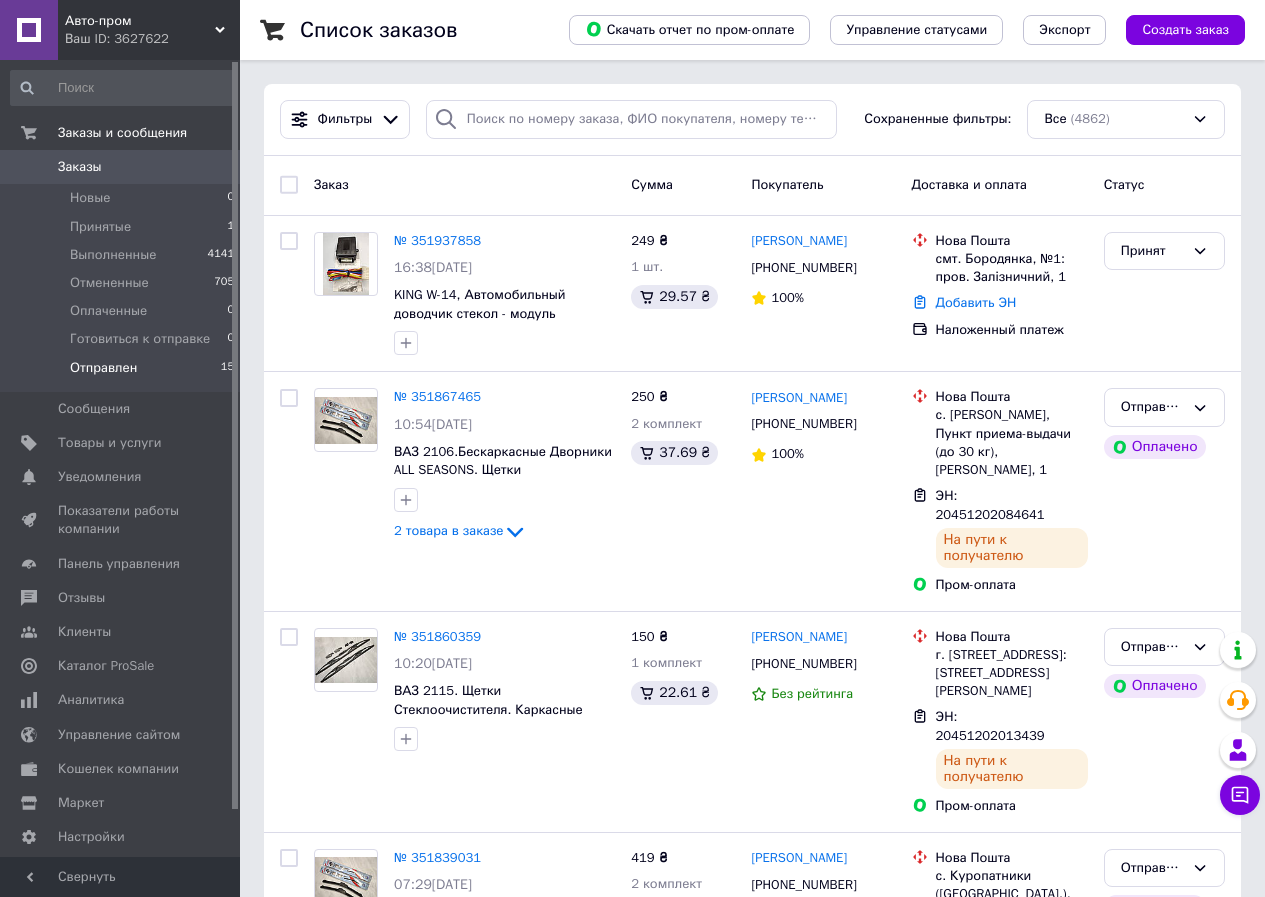 click on "Отправлен" at bounding box center (103, 368) 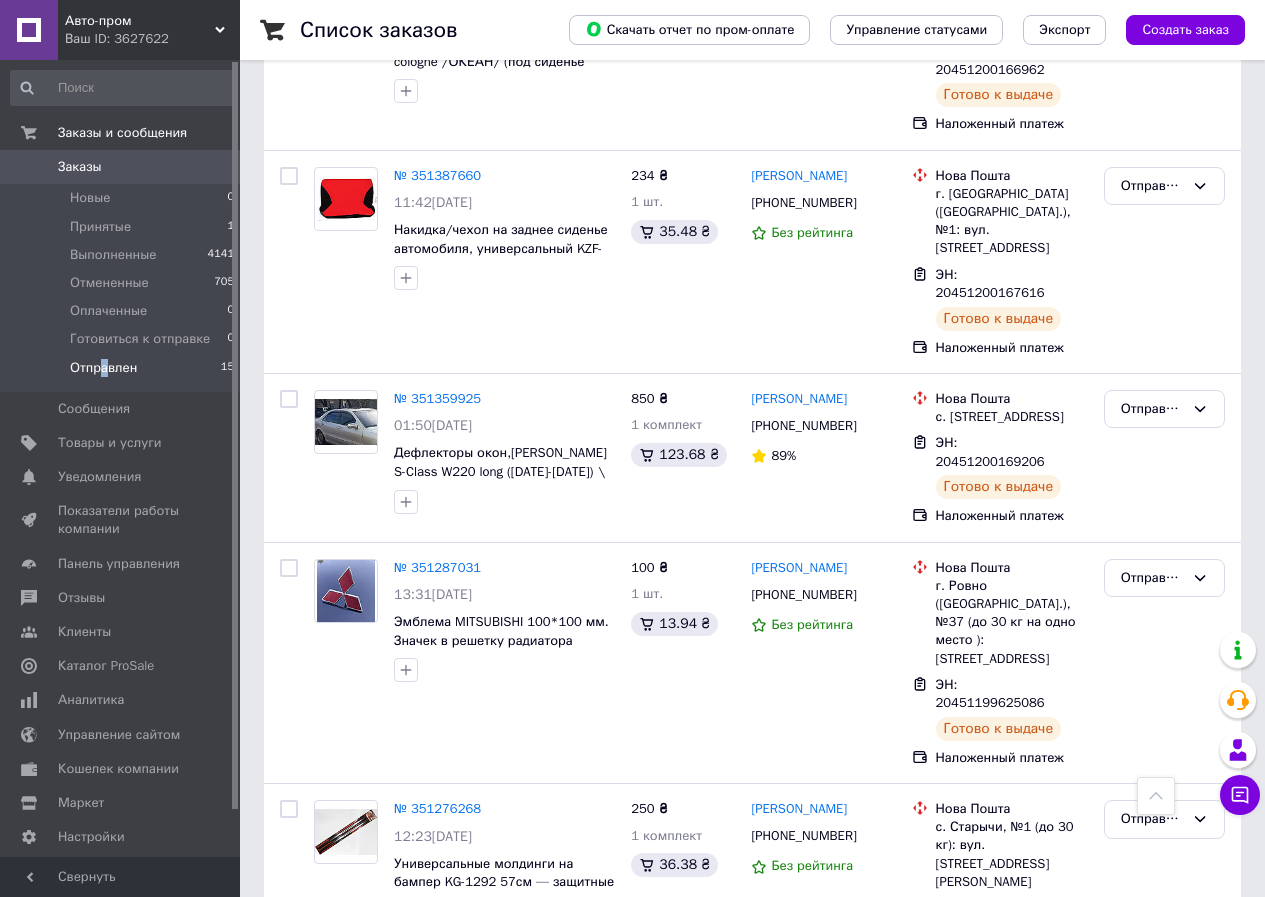 scroll, scrollTop: 2457, scrollLeft: 0, axis: vertical 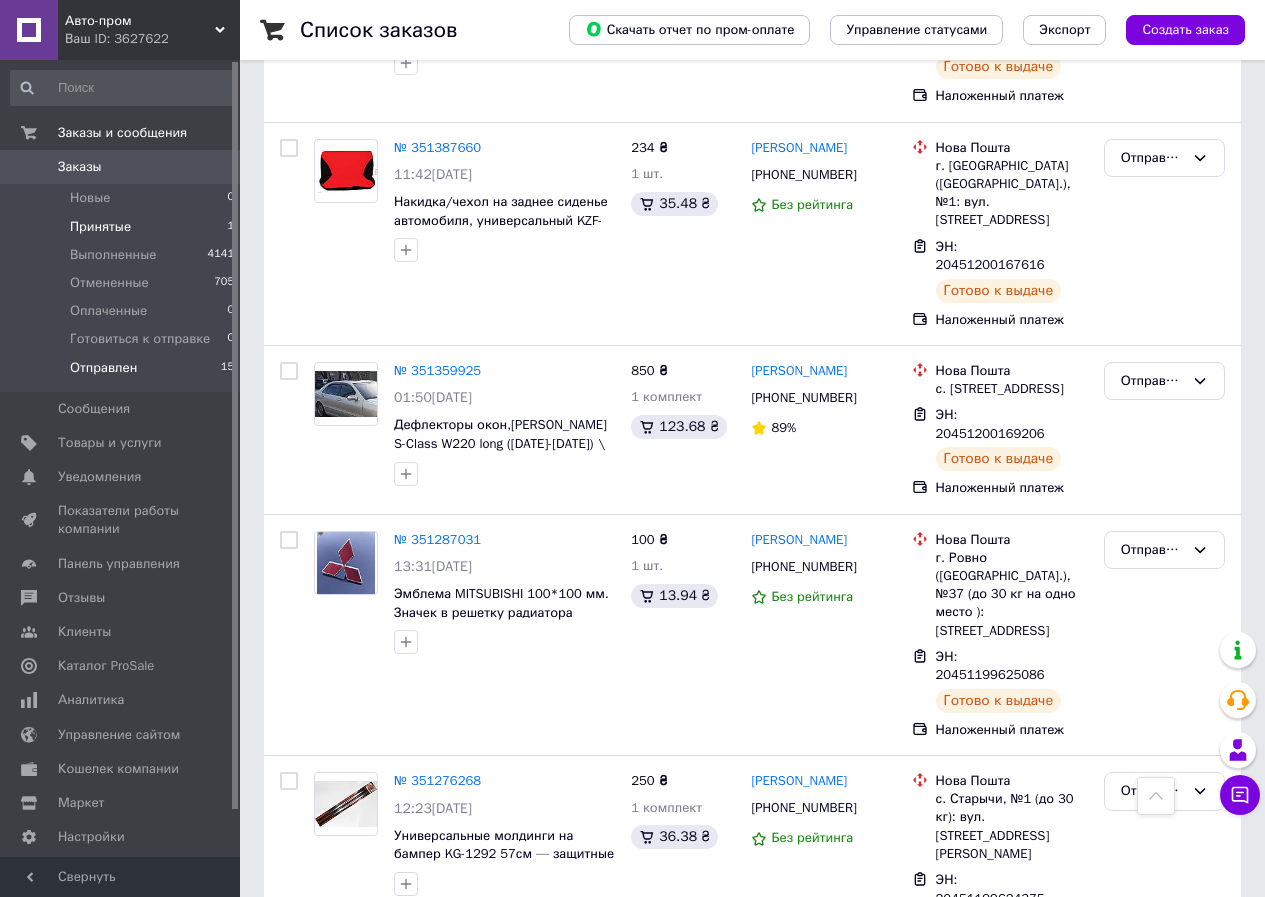 click on "Принятые" at bounding box center (100, 227) 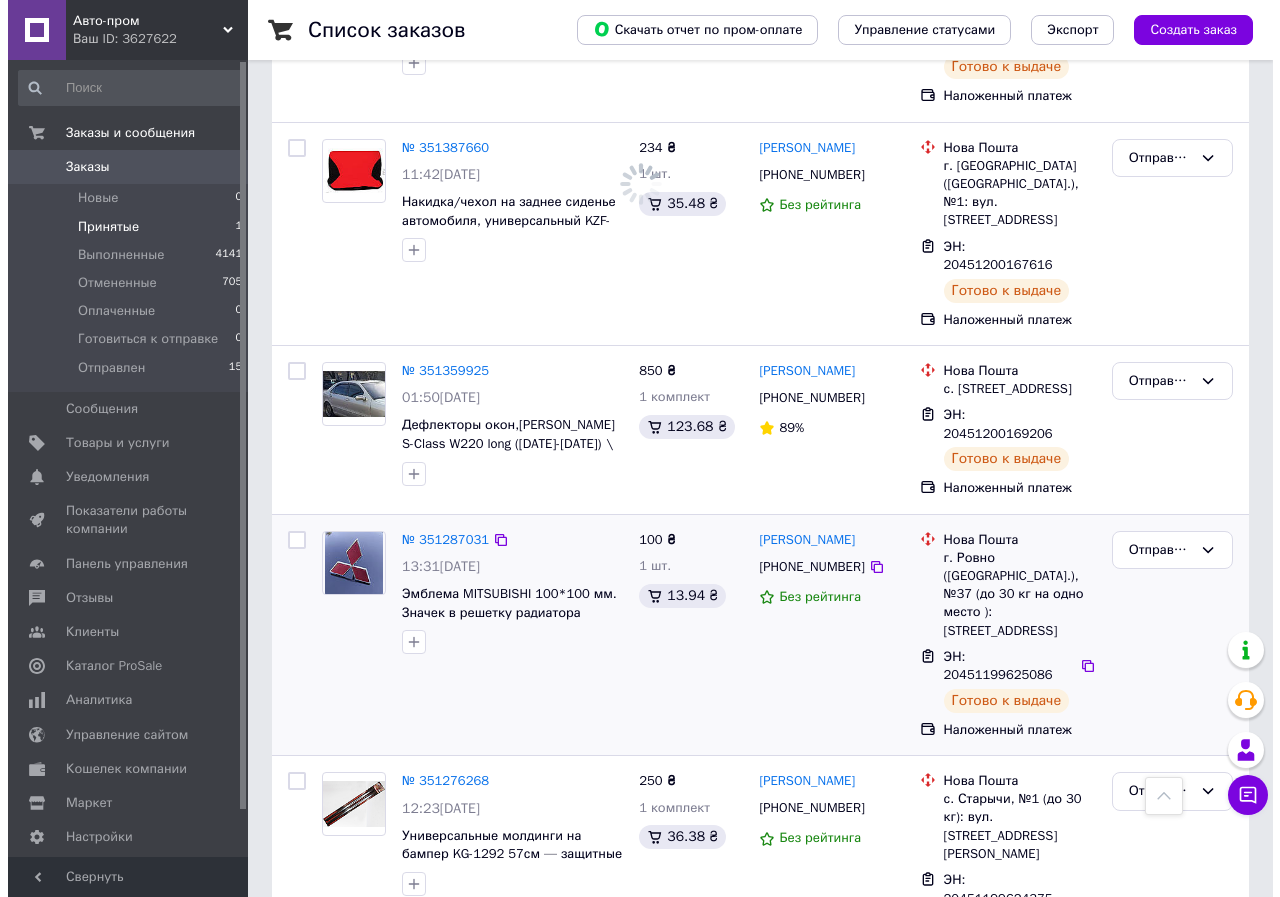 scroll, scrollTop: 0, scrollLeft: 0, axis: both 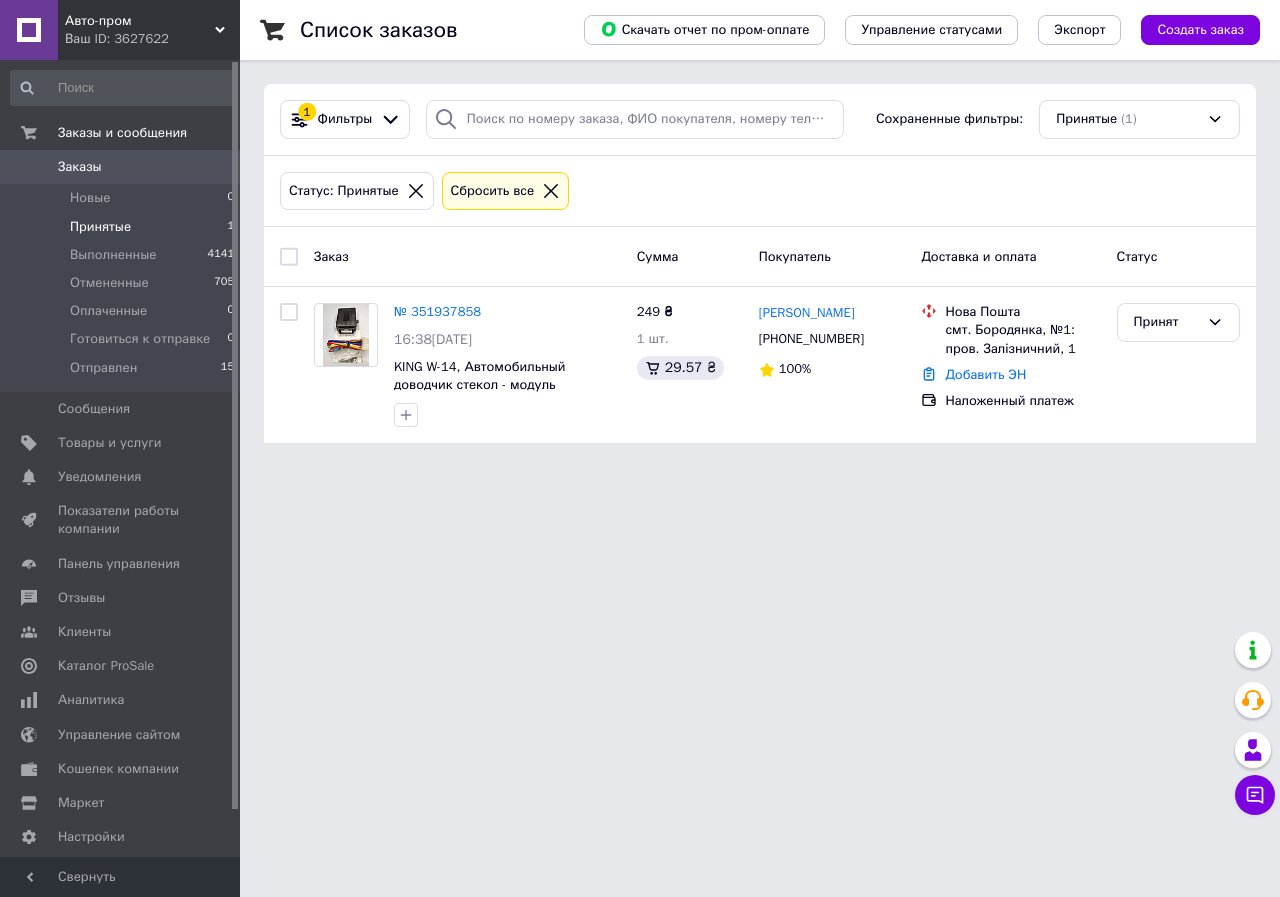 click on "Авто-пром Ваш ID: 3627622 Сайт Авто-пром Кабинет покупателя Проверить состояние системы Страница на портале Справка Выйти Заказы и сообщения Заказы 0 Новые 0 Принятые 1 Выполненные 4141 Отмененные 705 Оплаченные 0 Готовиться к отправке 0 Отправлен 15 Сообщения 0 Товары и услуги Уведомления 0 0 Показатели работы компании Панель управления Отзывы Клиенты Каталог ProSale Аналитика Управление сайтом Кошелек компании Маркет Настройки Тарифы и счета Prom топ Свернуть
Список заказов   Скачать отчет по пром-оплате 1" at bounding box center [640, 233] 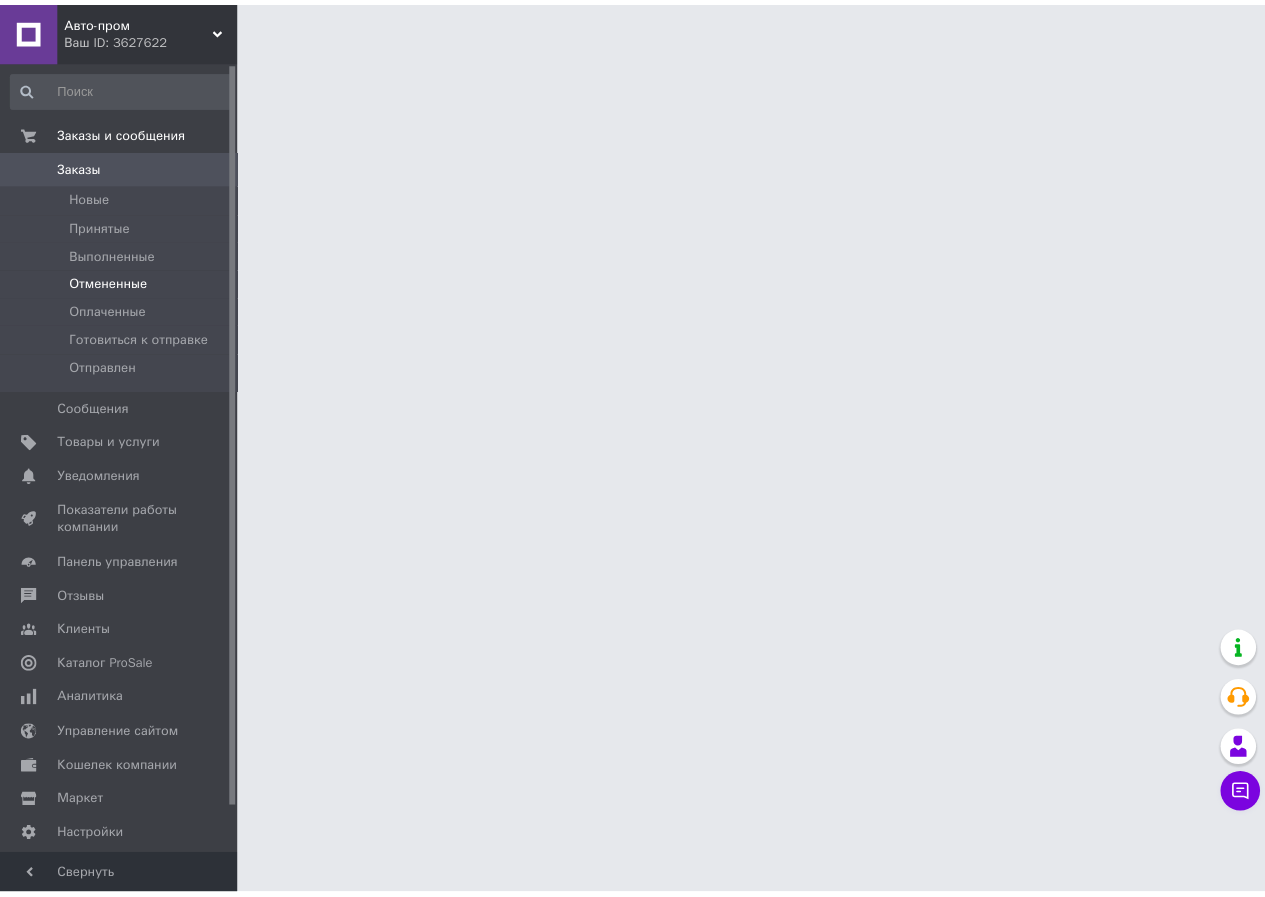 scroll, scrollTop: 0, scrollLeft: 0, axis: both 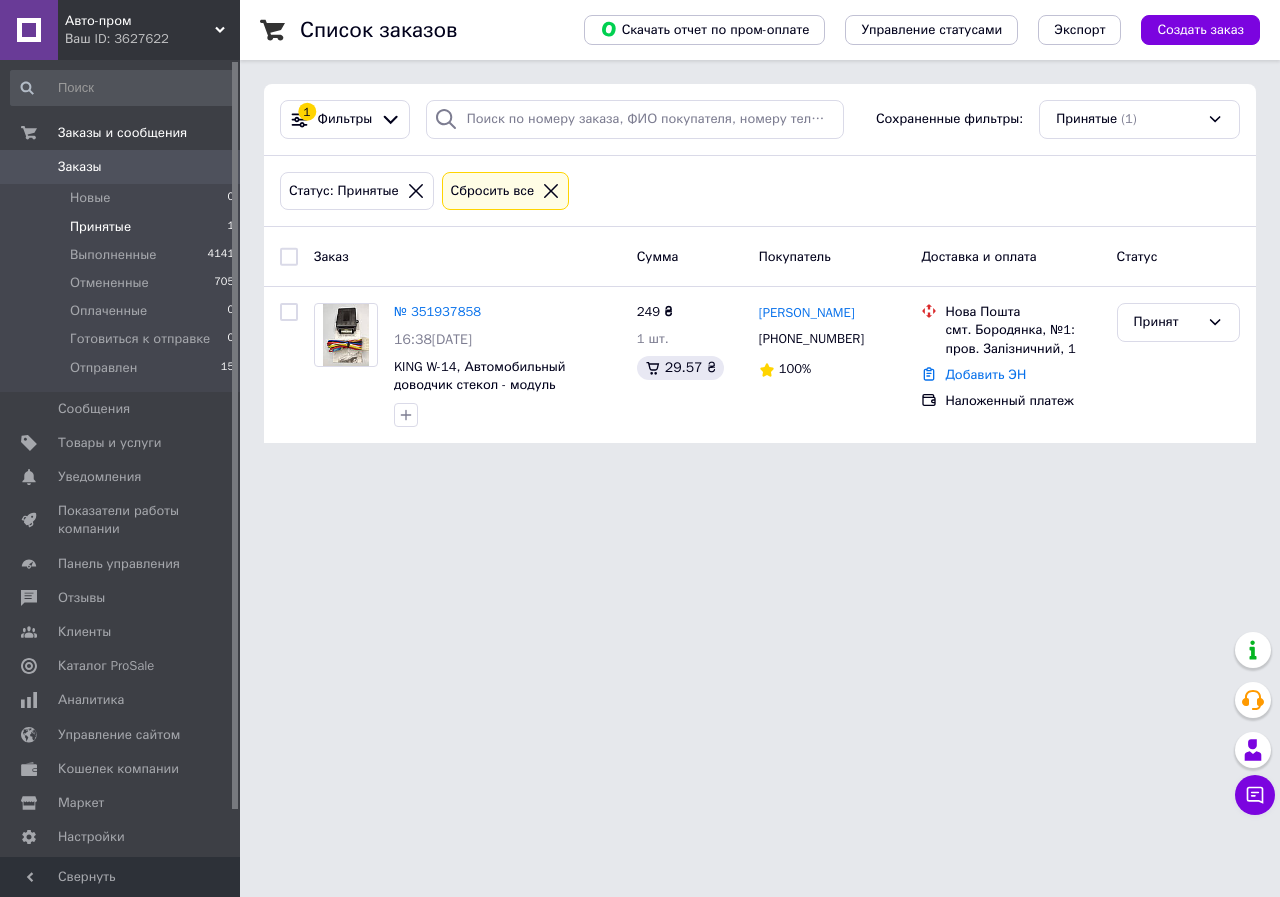 click on "Ваш ID: 3627622" at bounding box center [152, 39] 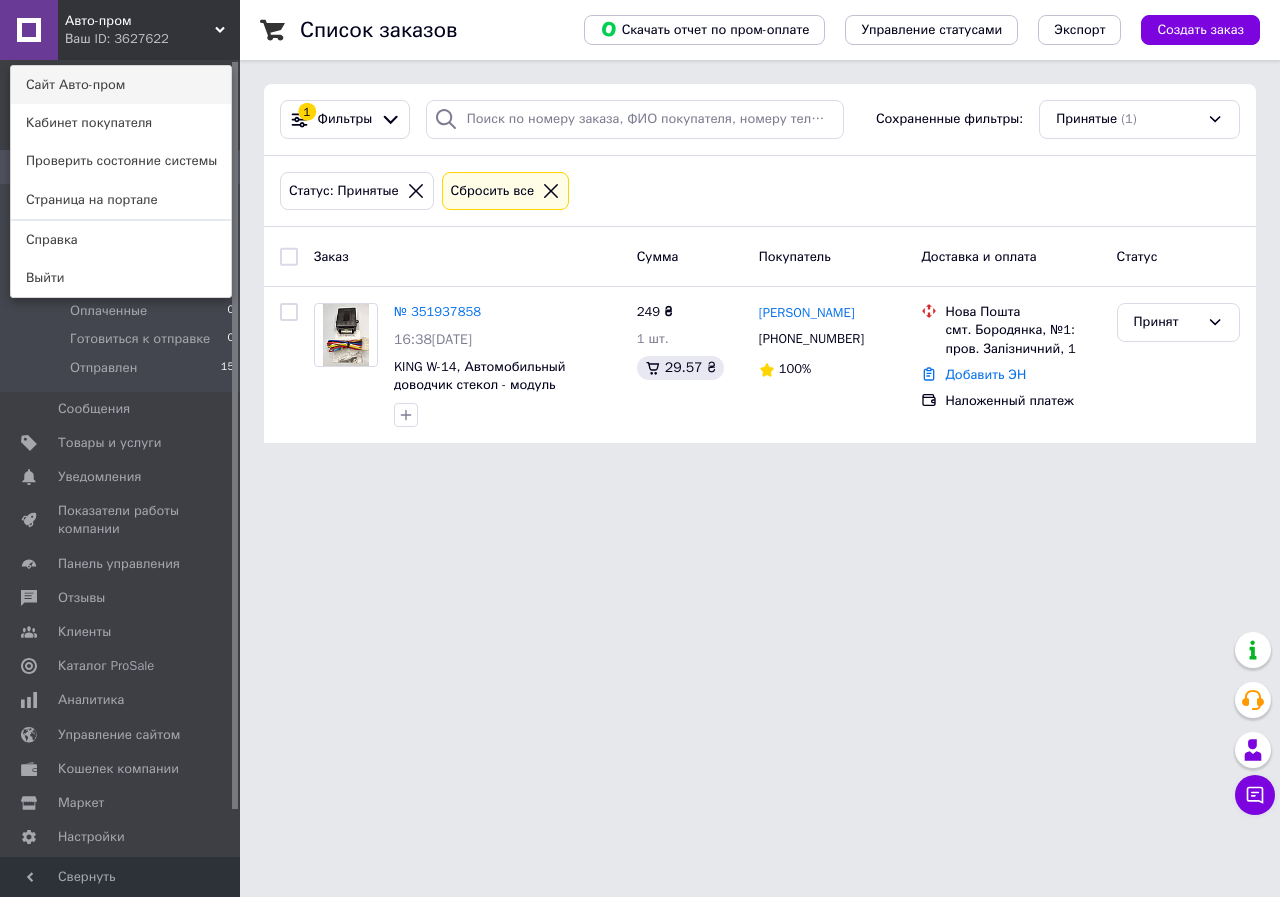 click on "Сайт Авто-пром" at bounding box center [121, 85] 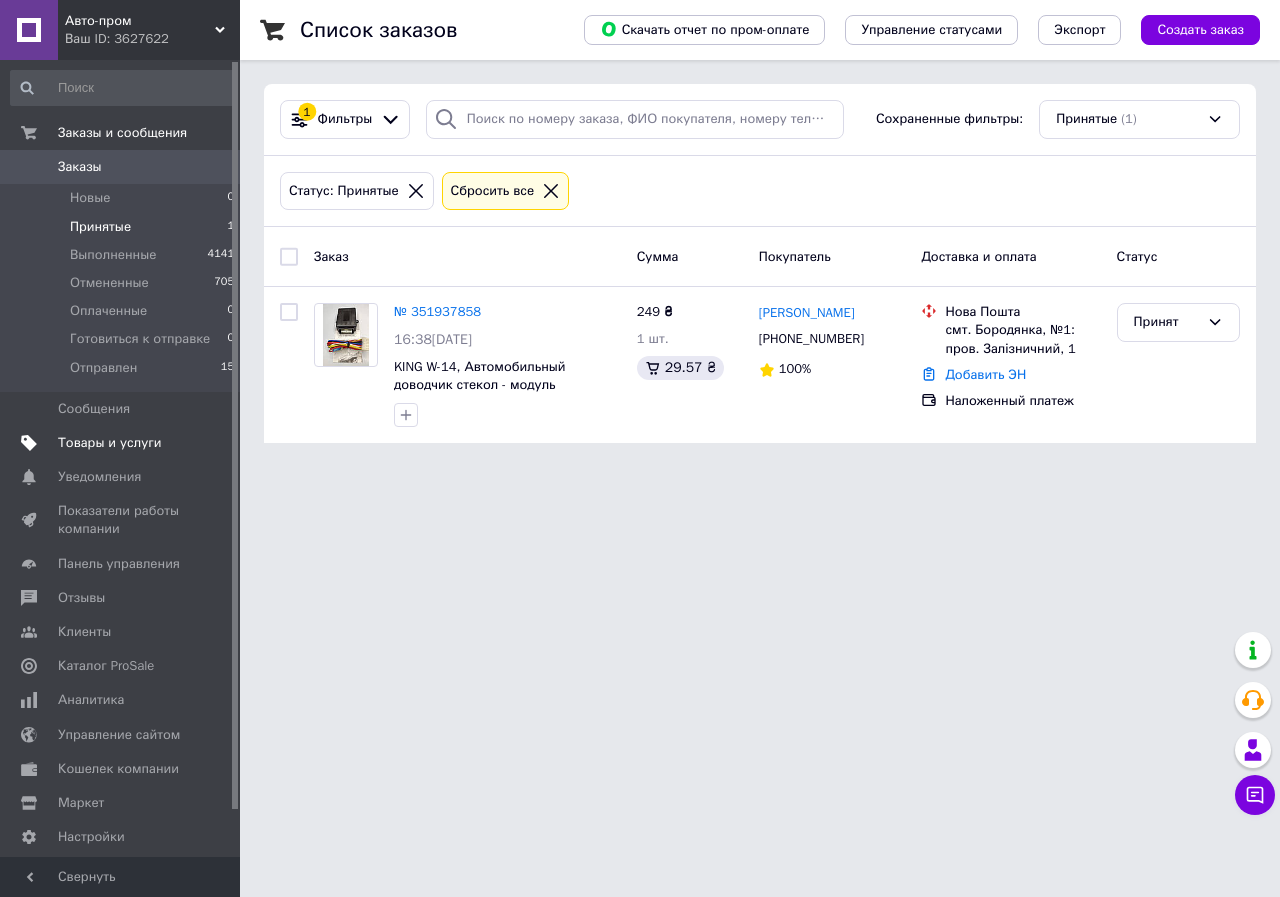 click on "Товары и услуги" at bounding box center [110, 443] 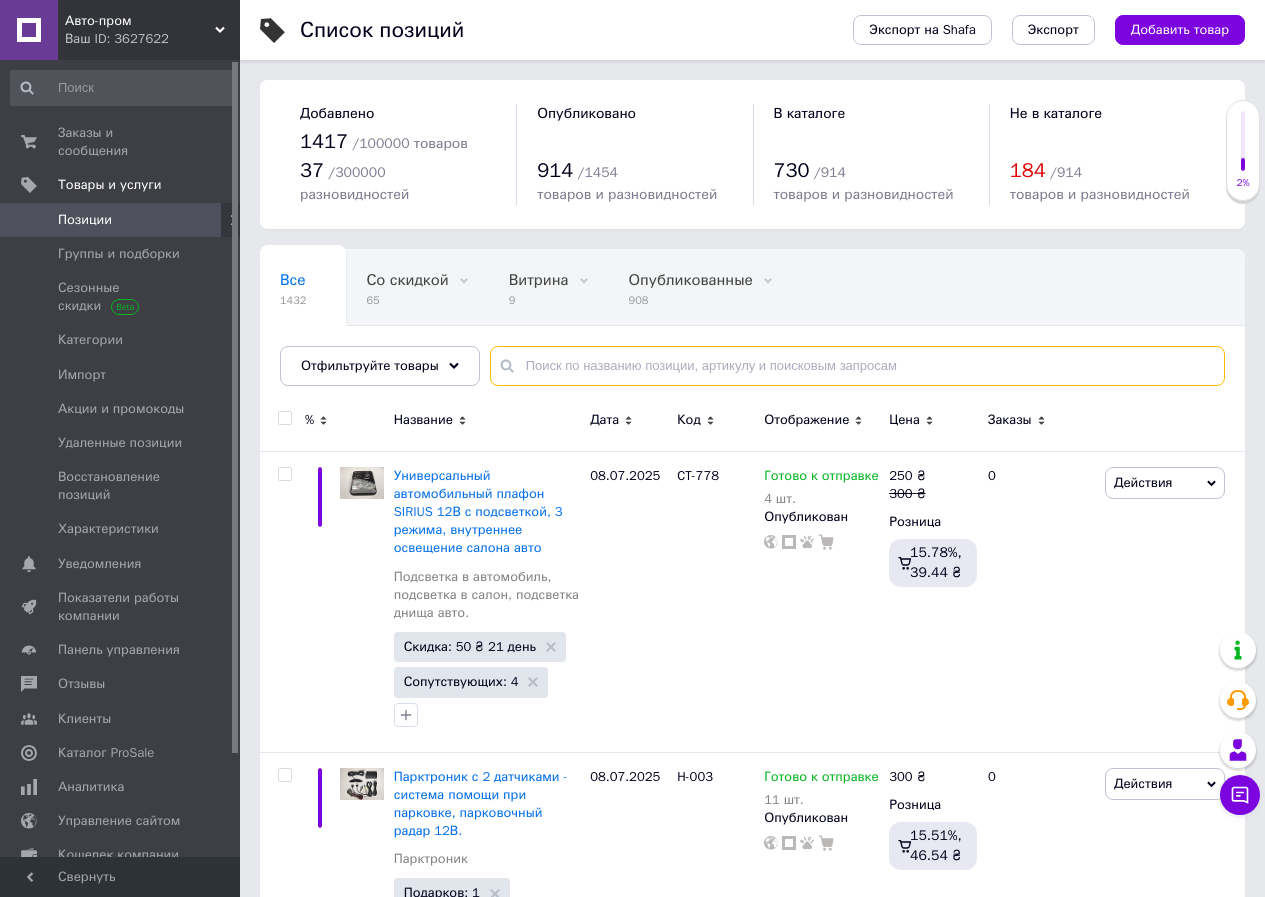 paste on "KL/109" 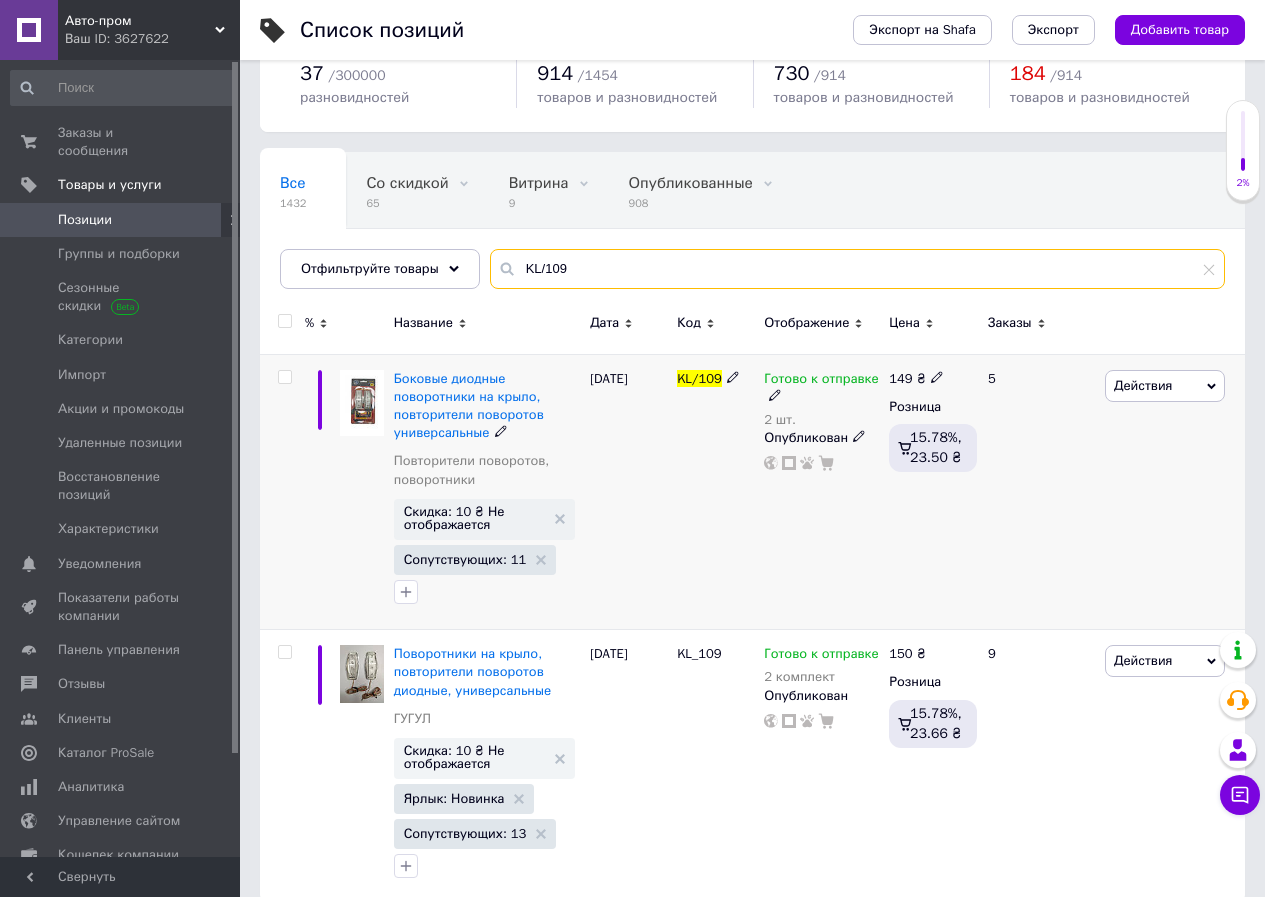 scroll, scrollTop: 103, scrollLeft: 0, axis: vertical 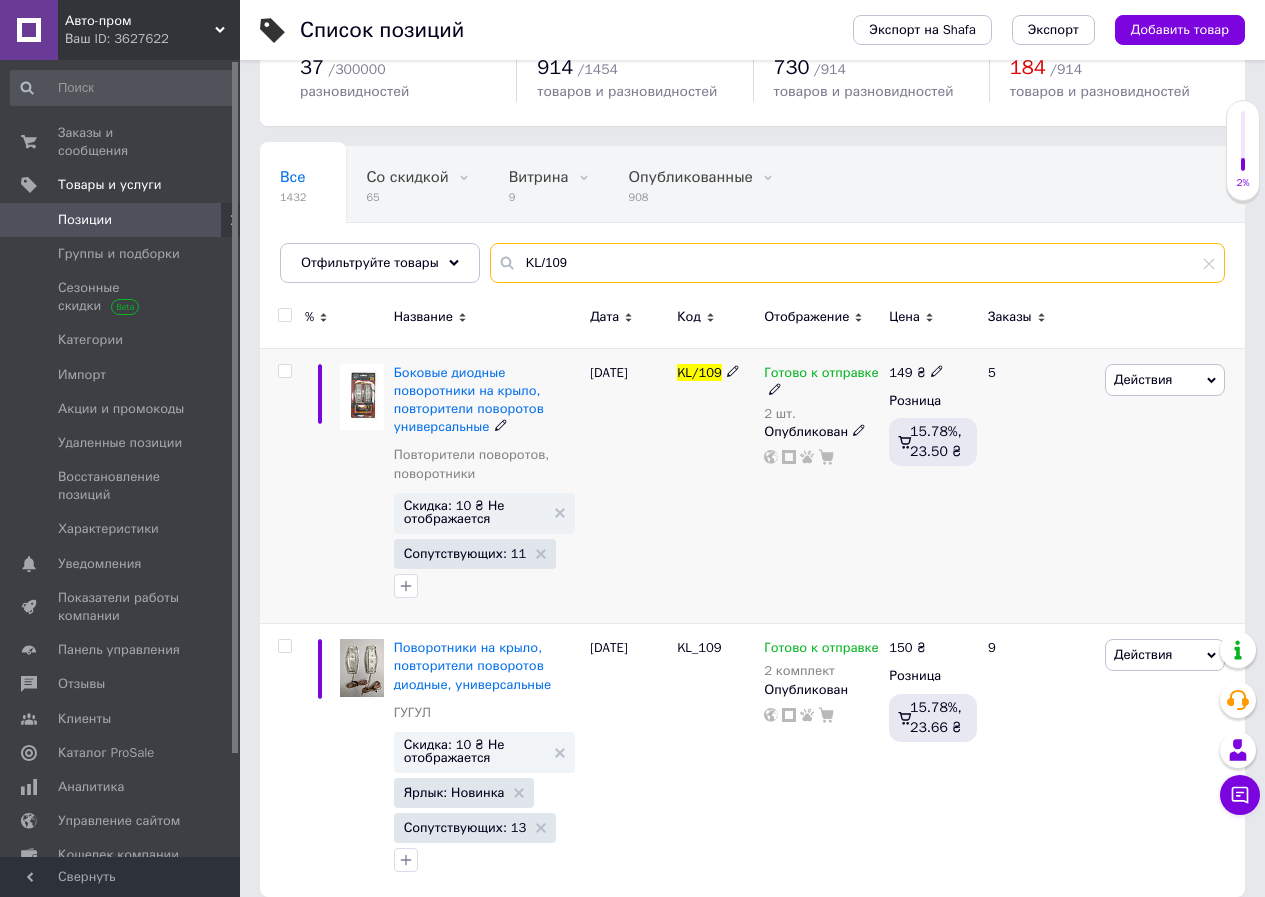 type on "KL/109" 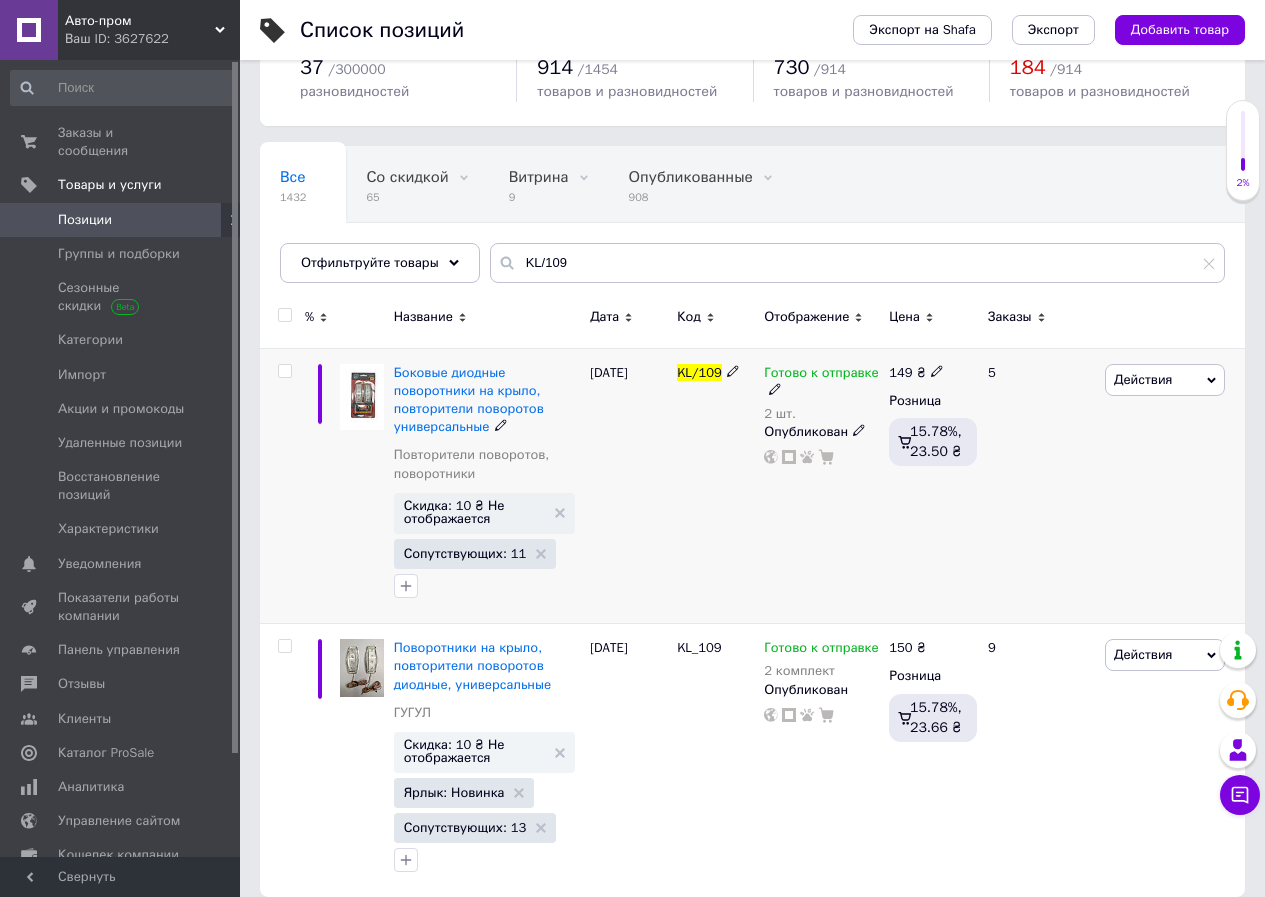 click 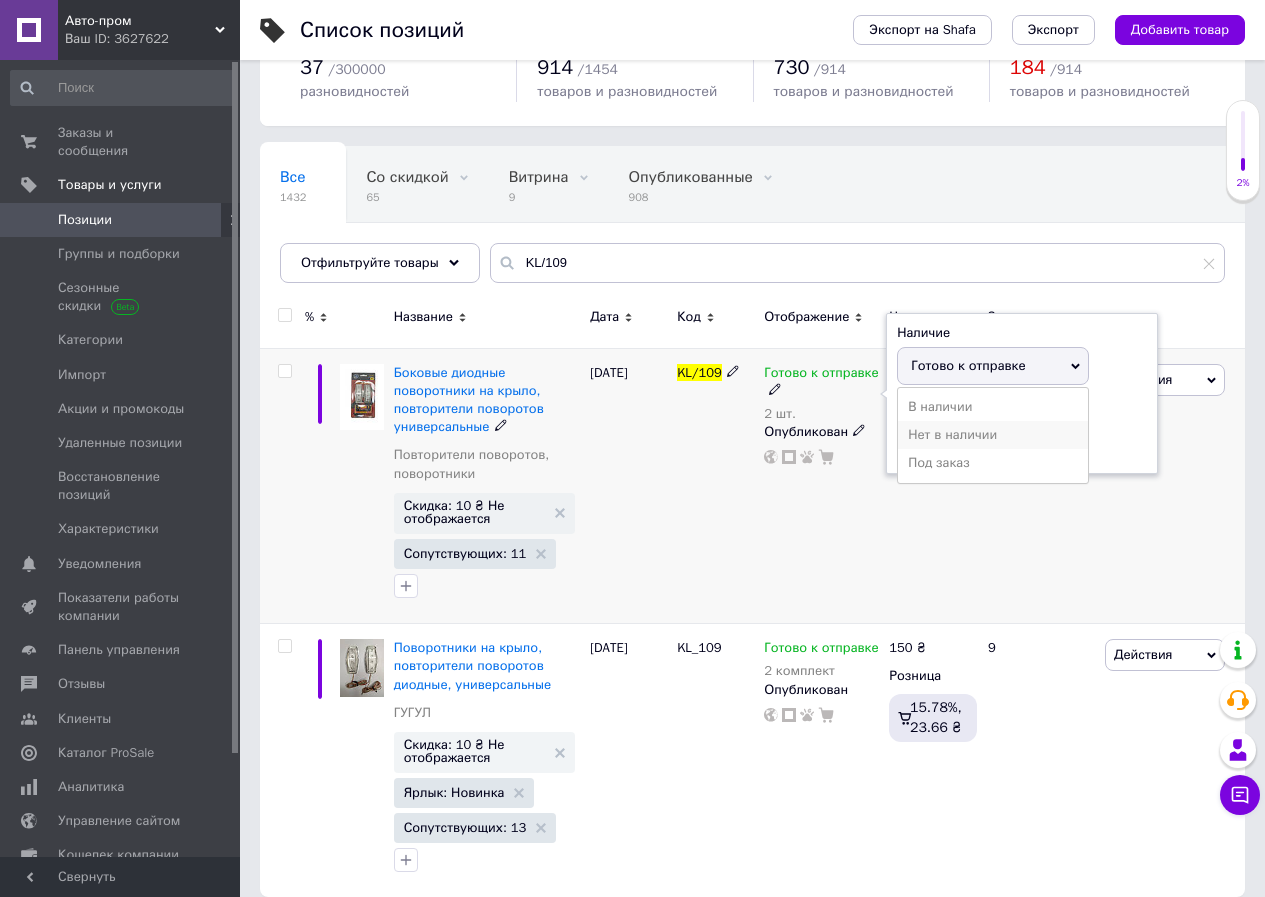 click on "Нет в наличии" at bounding box center (993, 435) 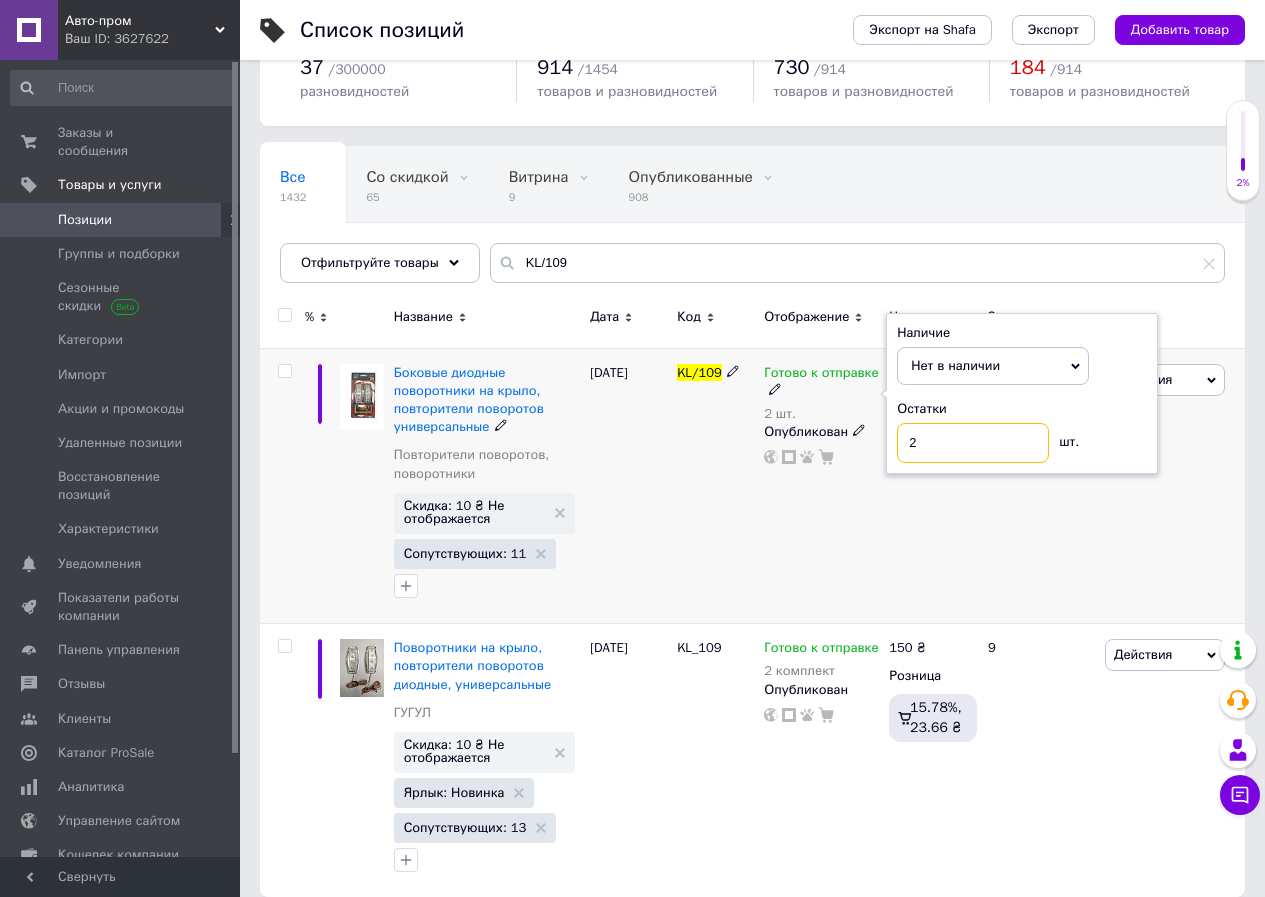 drag, startPoint x: 928, startPoint y: 422, endPoint x: 902, endPoint y: 427, distance: 26.476404 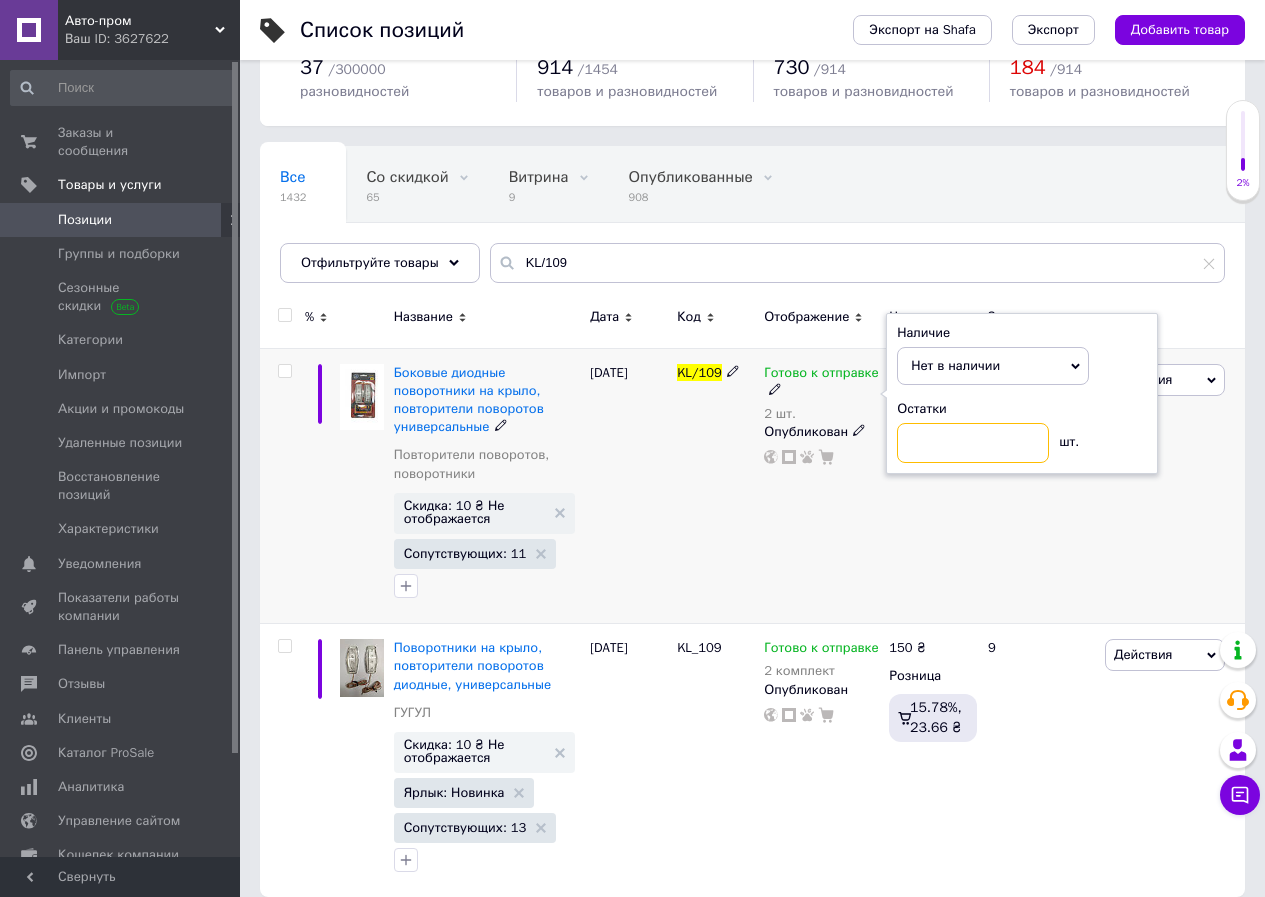 type 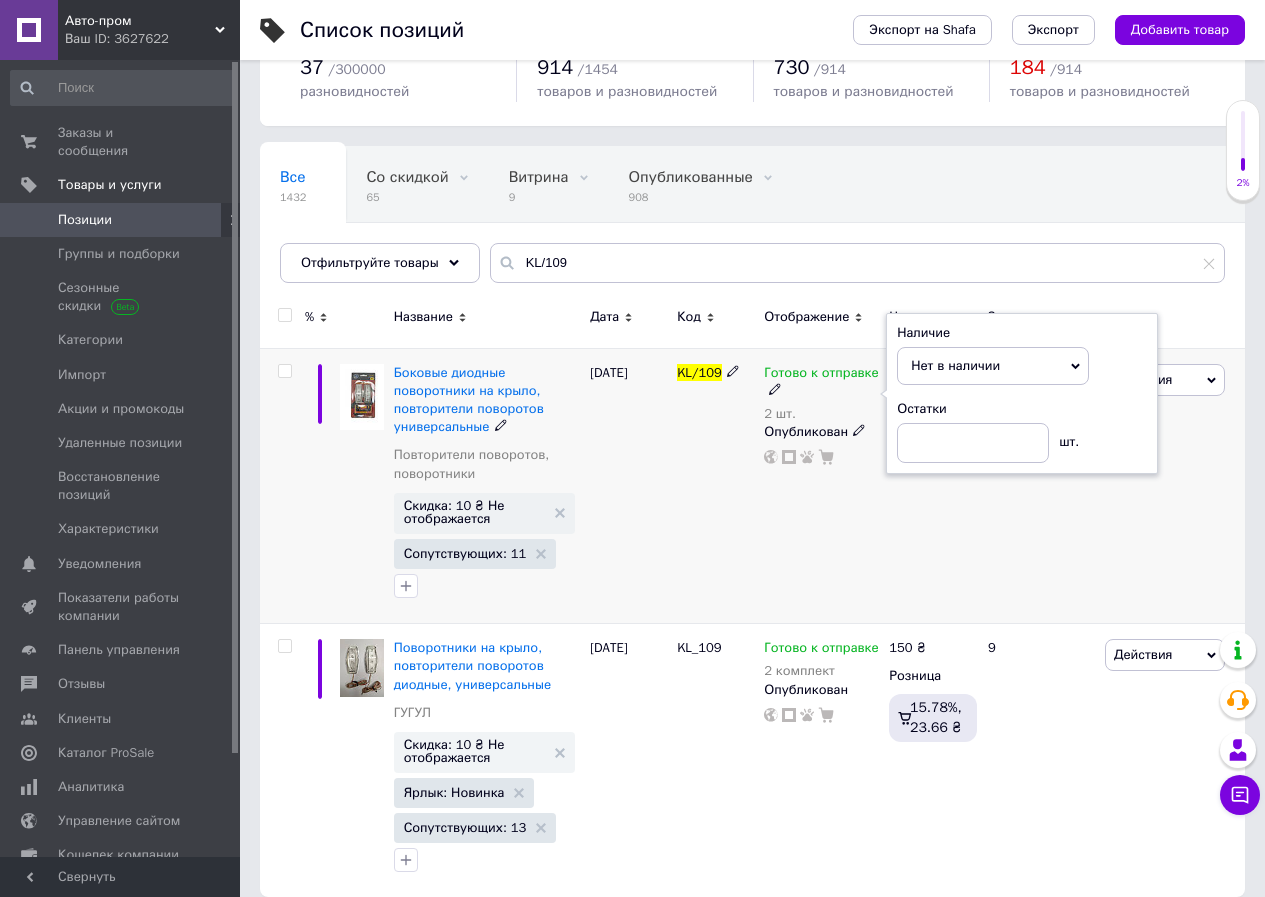 click on "KL/109" at bounding box center [715, 486] 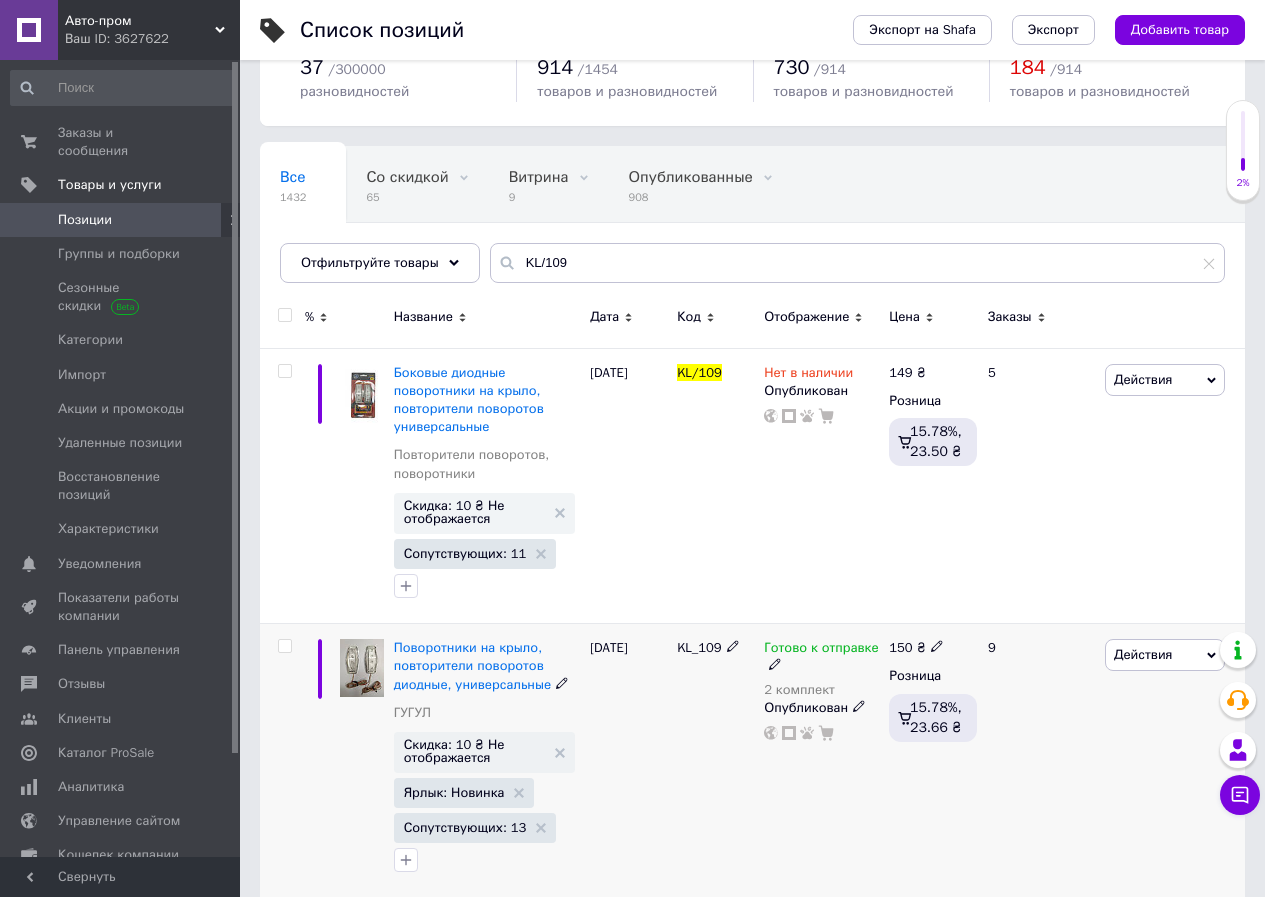 click 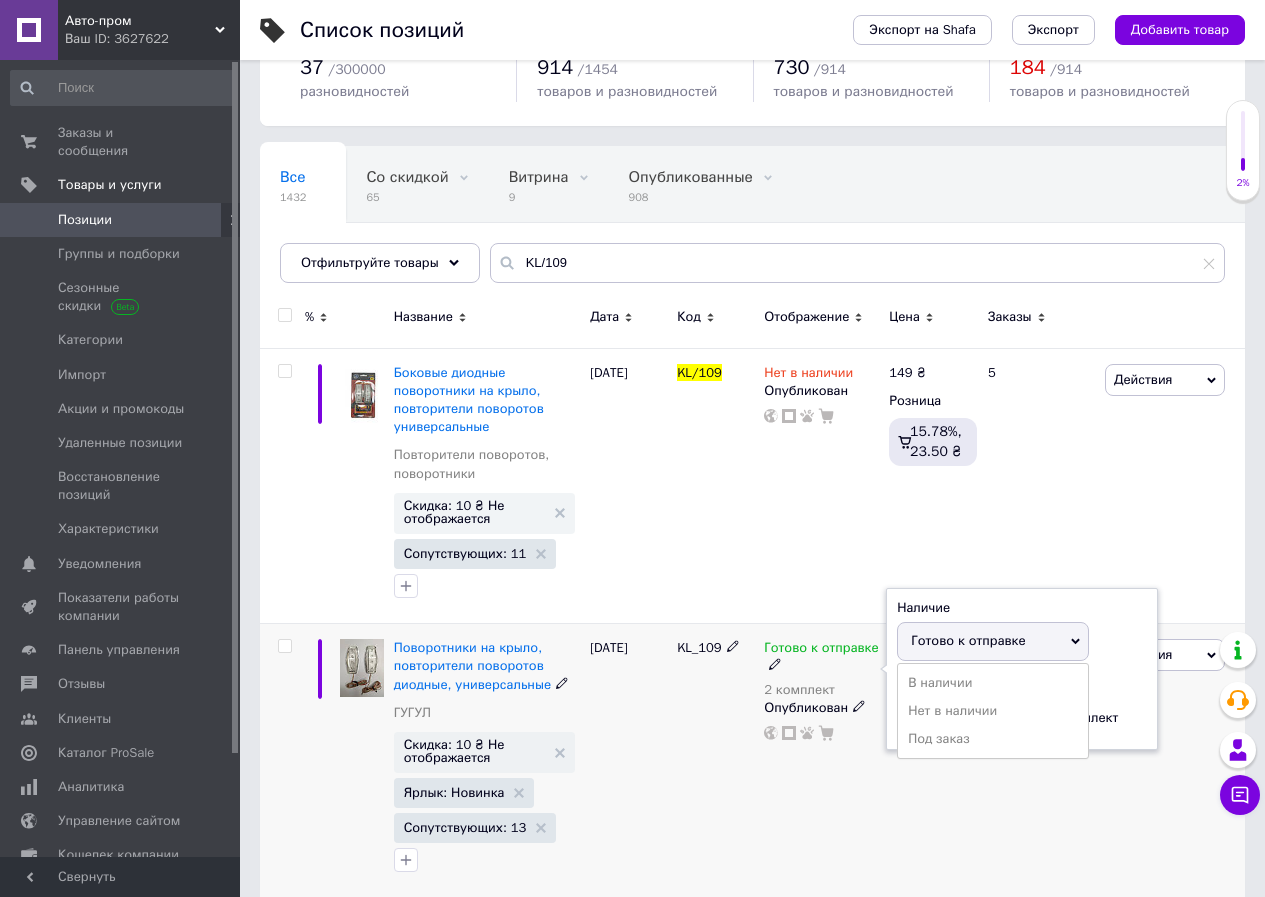 click on "Готово к отправке" at bounding box center (968, 640) 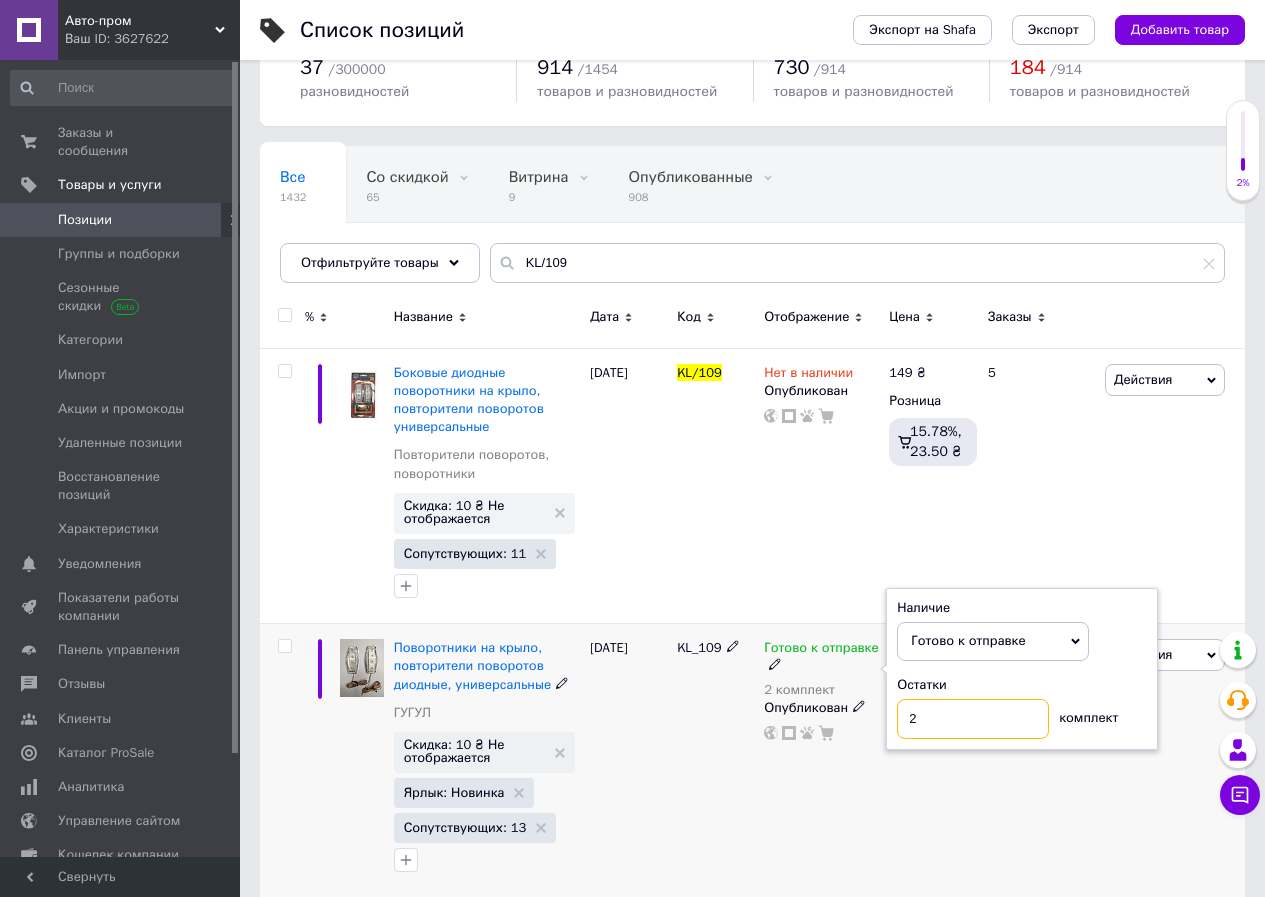 drag, startPoint x: 921, startPoint y: 691, endPoint x: 915, endPoint y: 701, distance: 11.661903 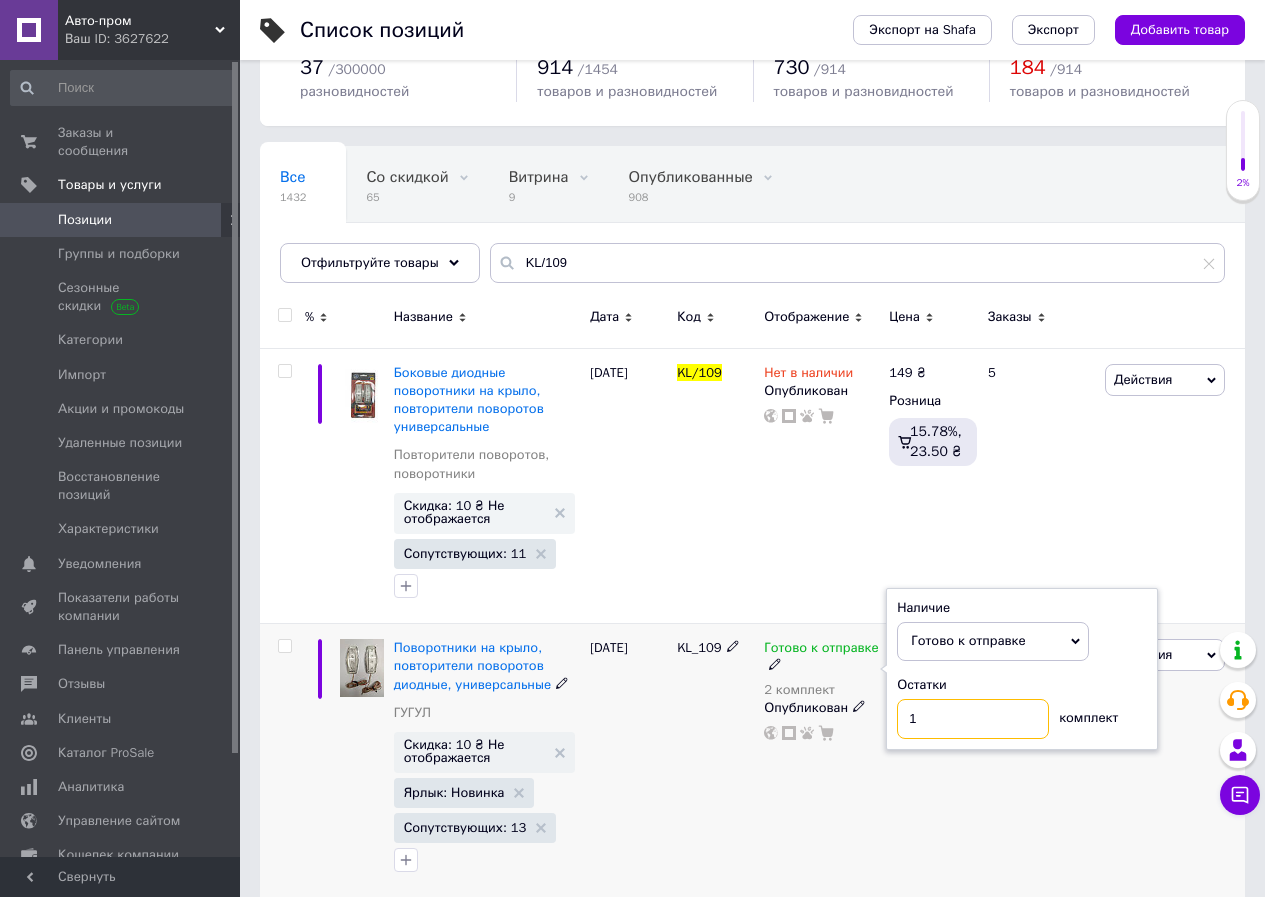 type on "1" 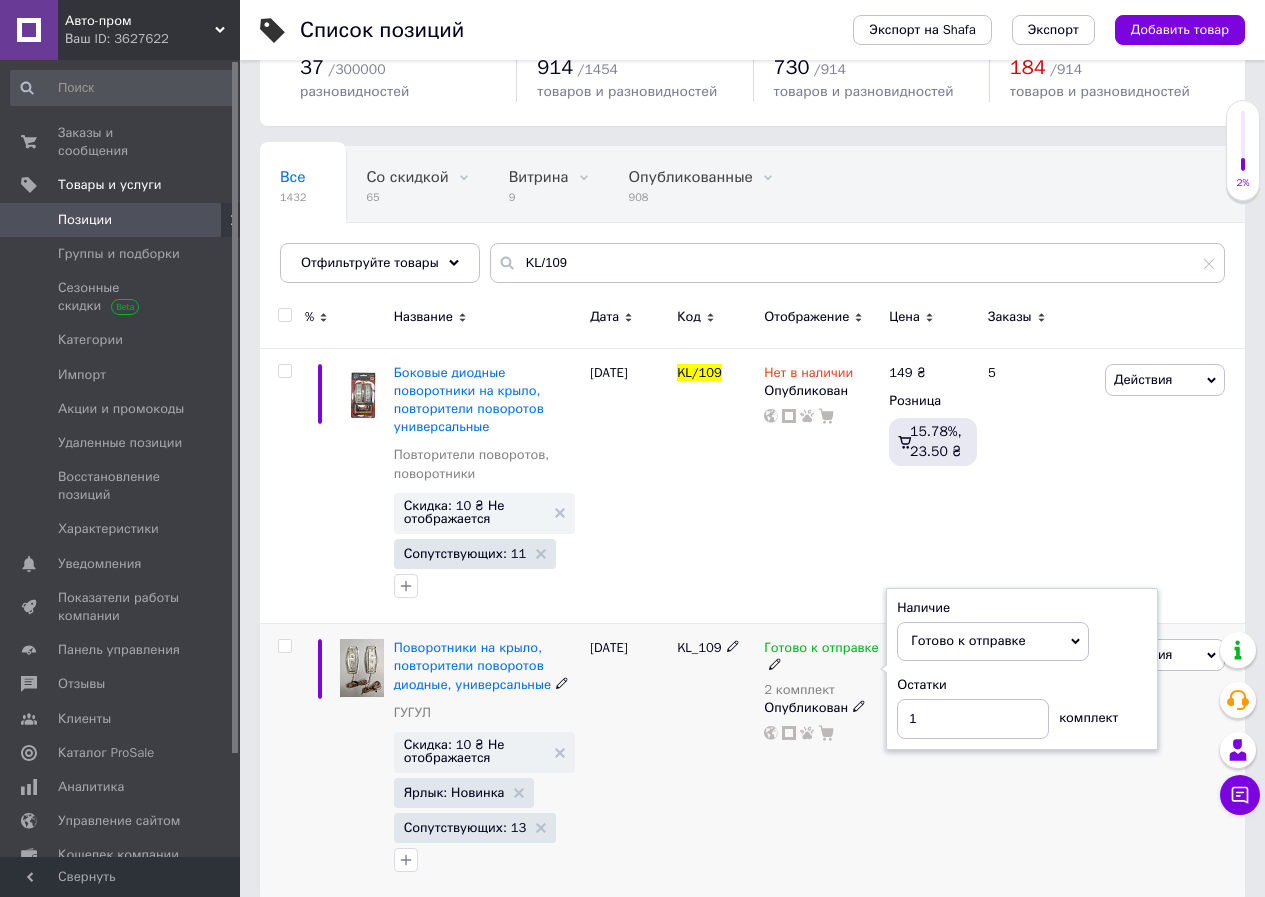click on "29.06.2025" at bounding box center [628, 761] 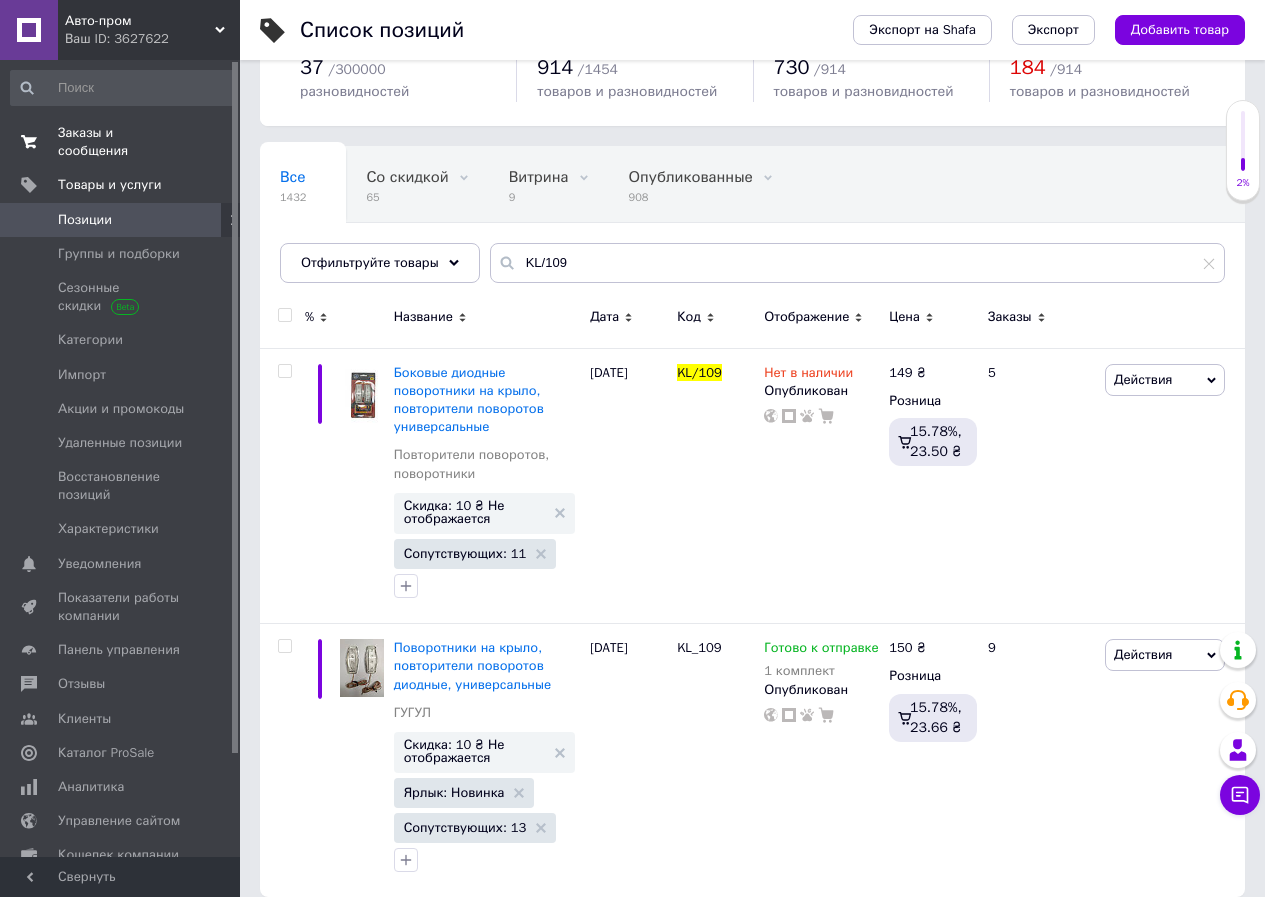 click on "Заказы и сообщения 0 0" at bounding box center (123, 142) 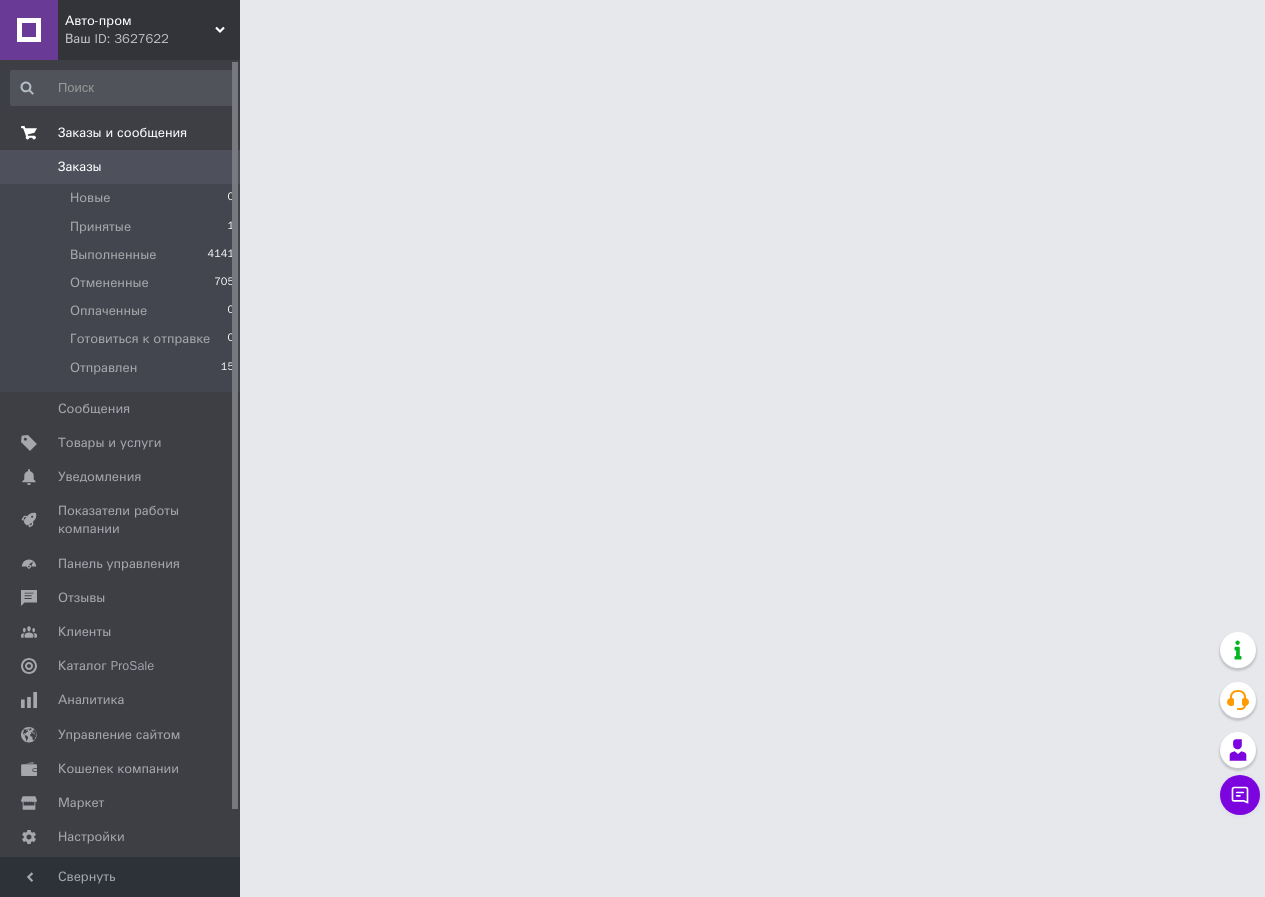 scroll, scrollTop: 0, scrollLeft: 0, axis: both 